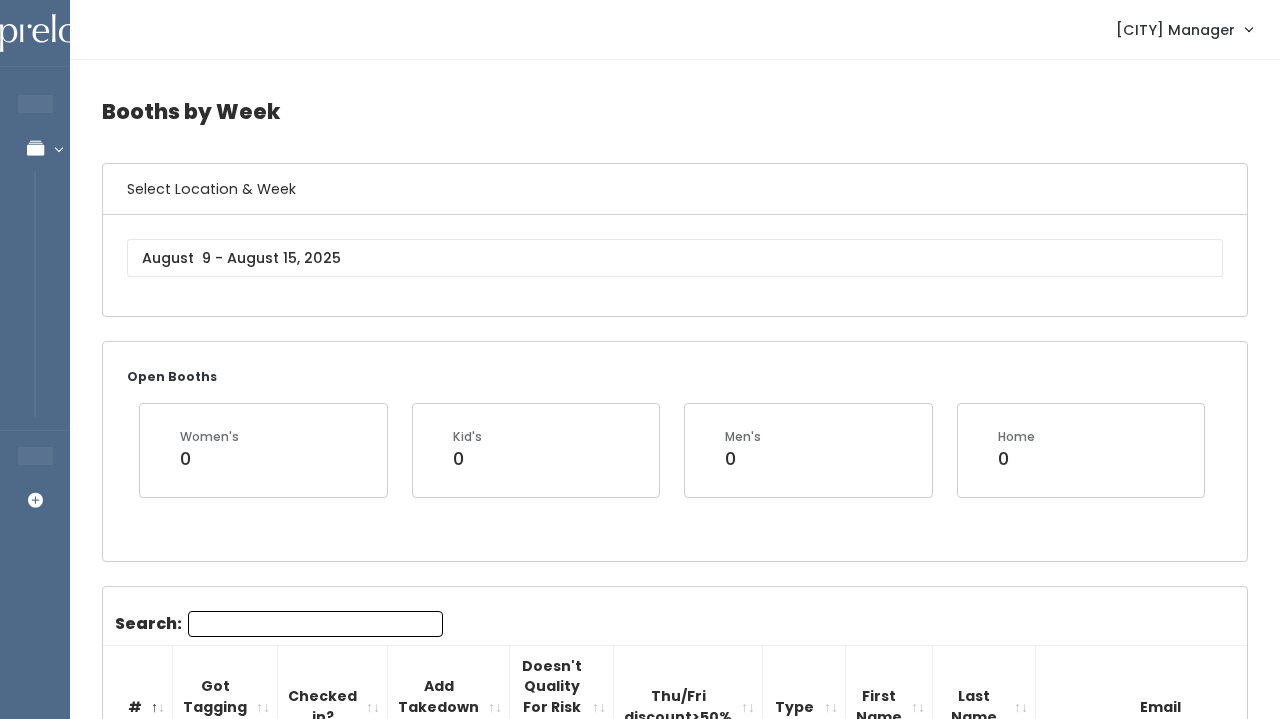 scroll, scrollTop: 0, scrollLeft: 0, axis: both 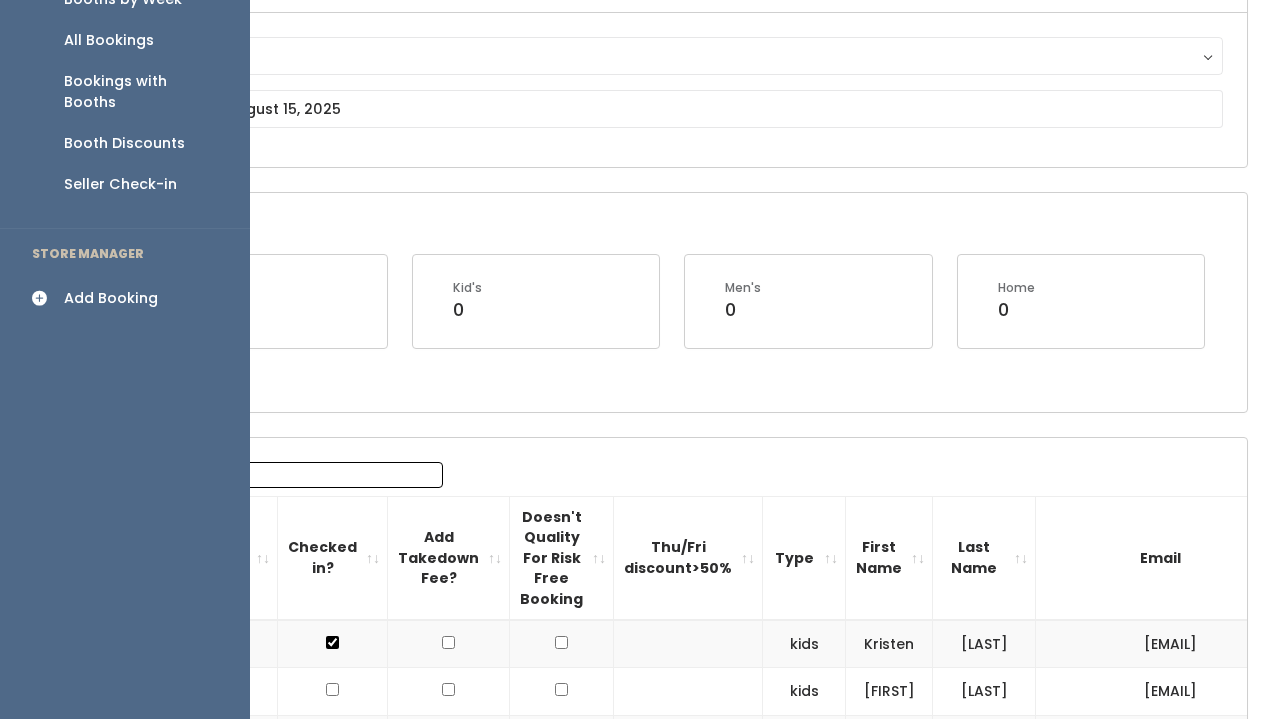 click on "Booth Discounts" at bounding box center [124, 143] 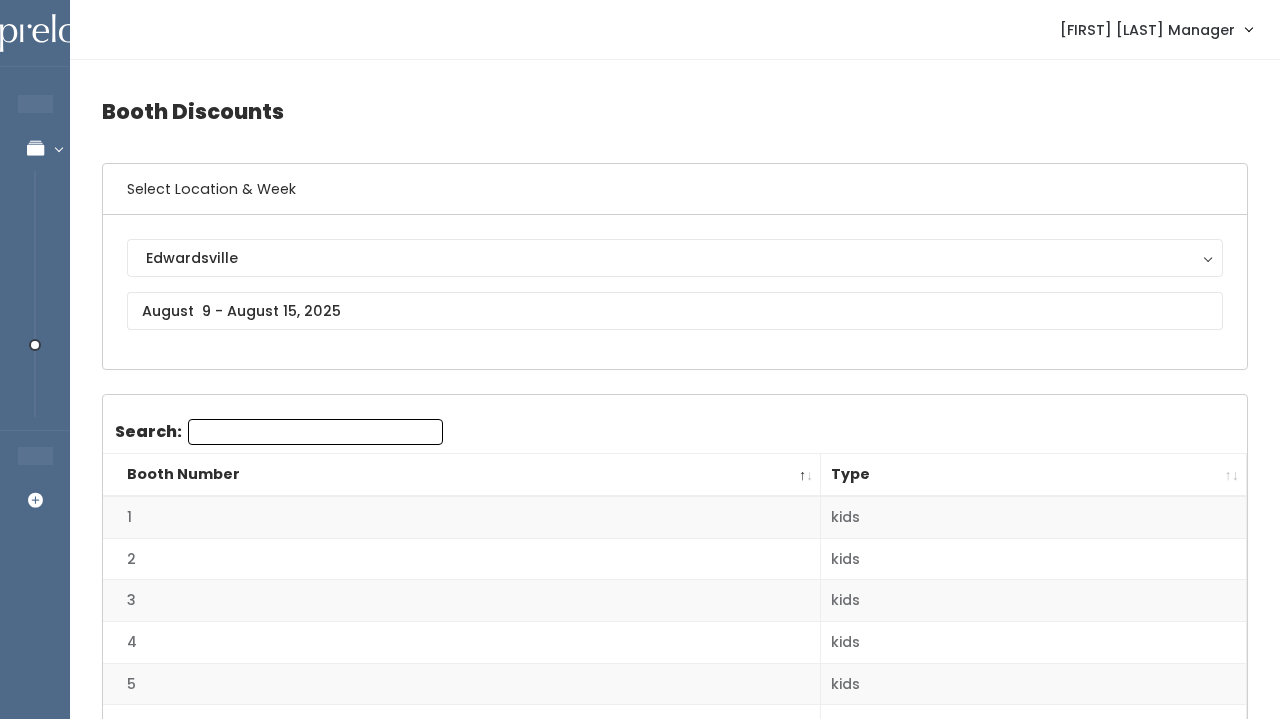 scroll, scrollTop: 0, scrollLeft: 0, axis: both 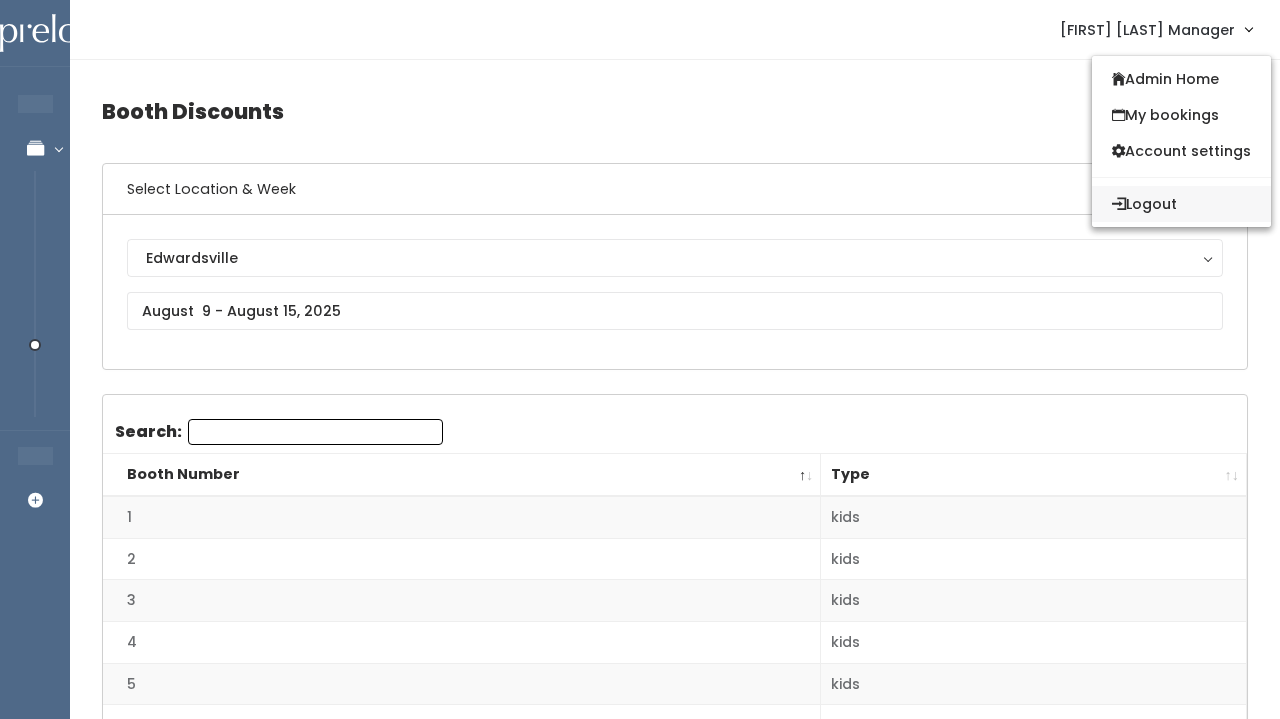 click on "Logout" at bounding box center [1181, 204] 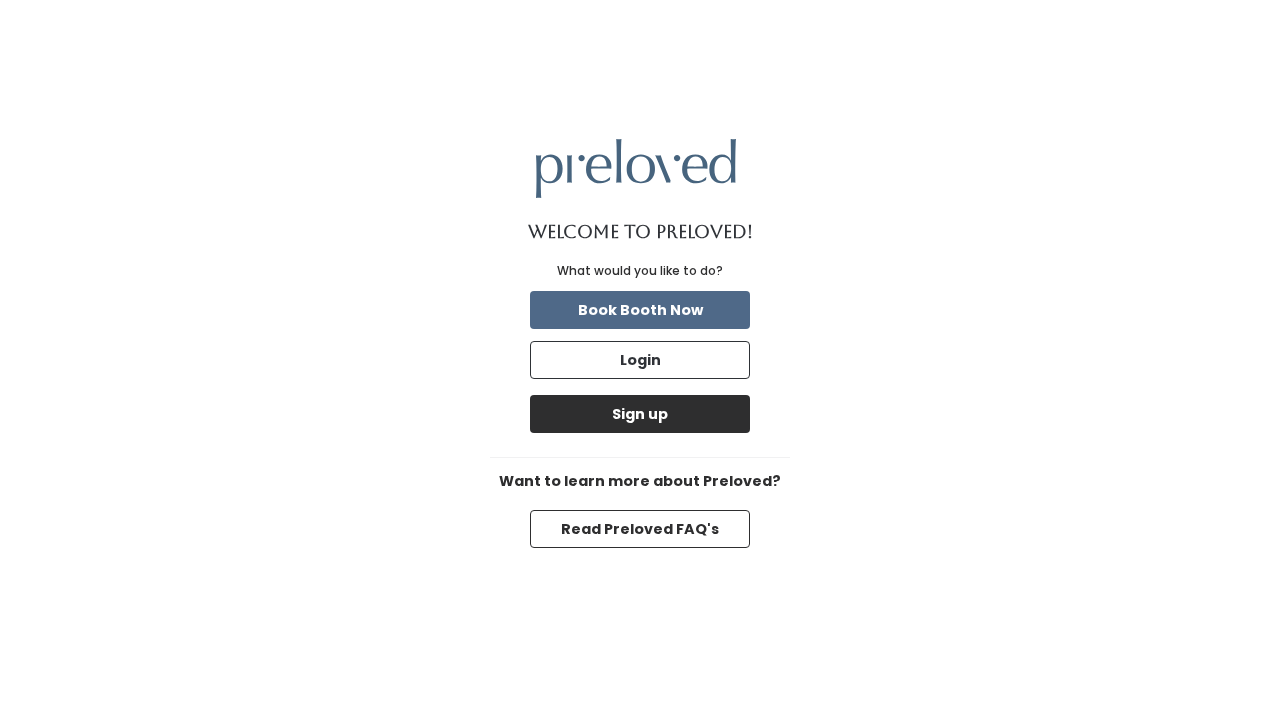 scroll, scrollTop: 0, scrollLeft: 0, axis: both 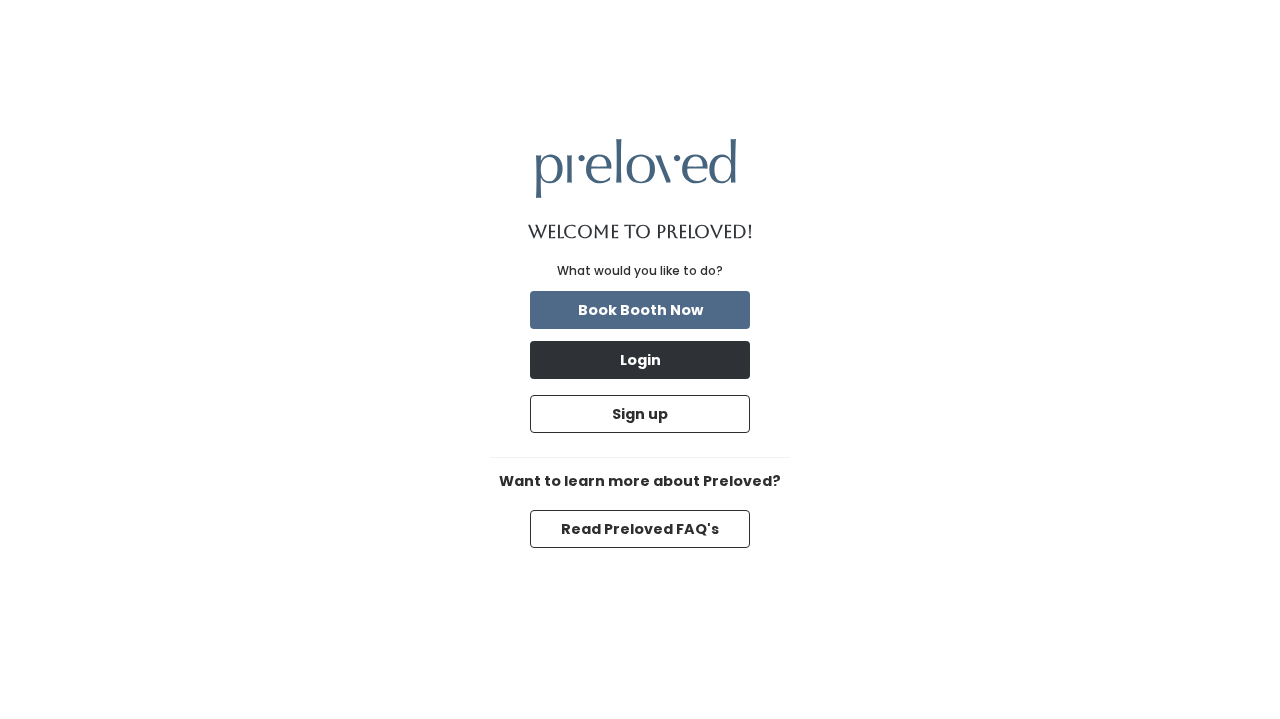 click on "Login" at bounding box center [640, 360] 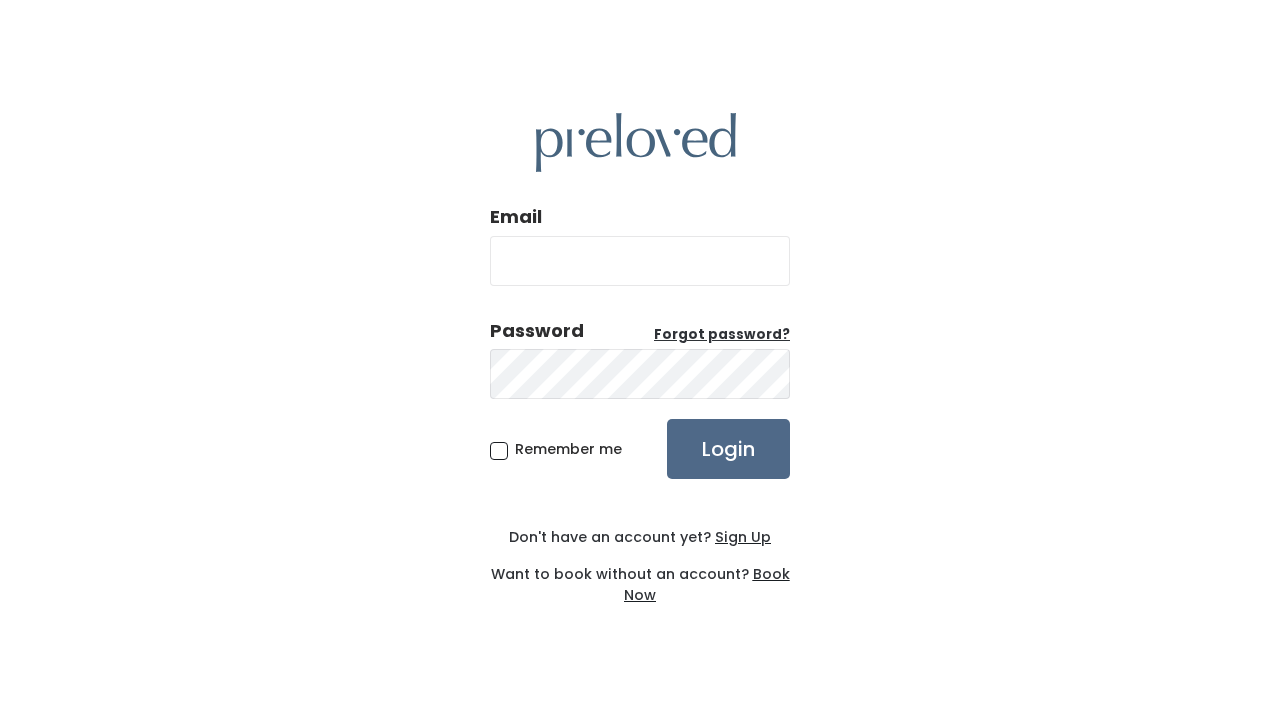 scroll, scrollTop: 0, scrollLeft: 0, axis: both 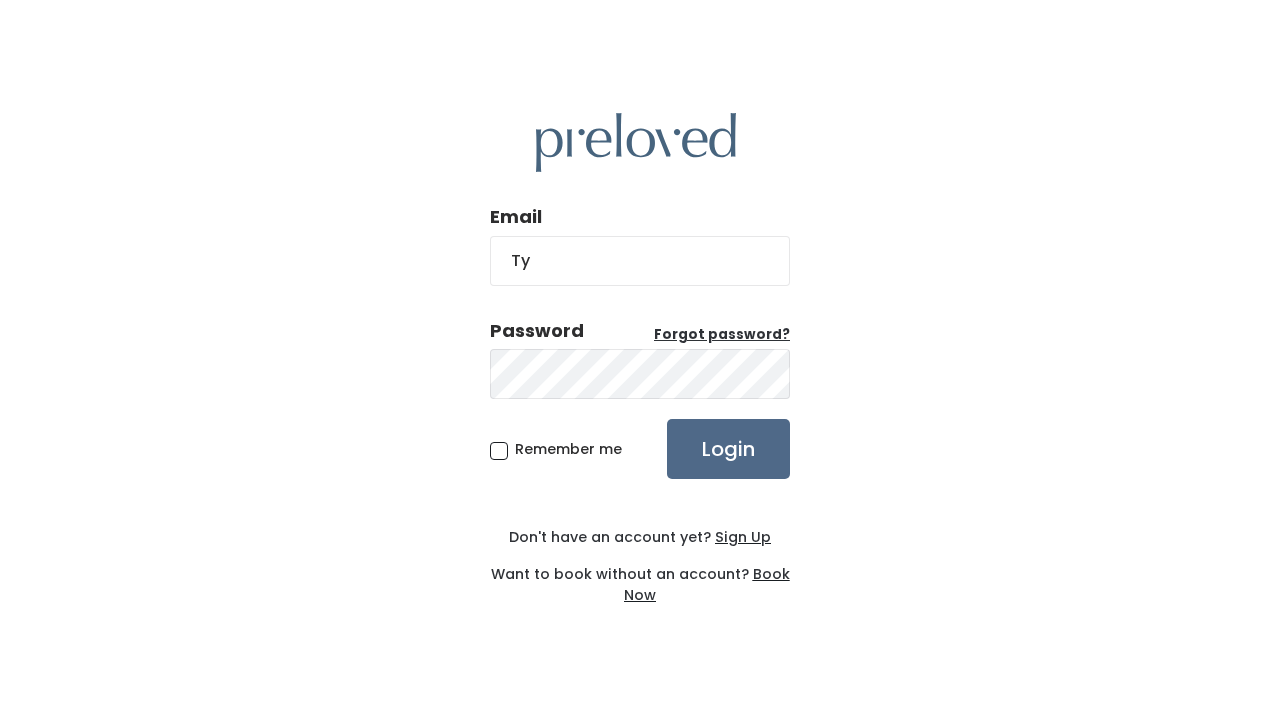 type on "T" 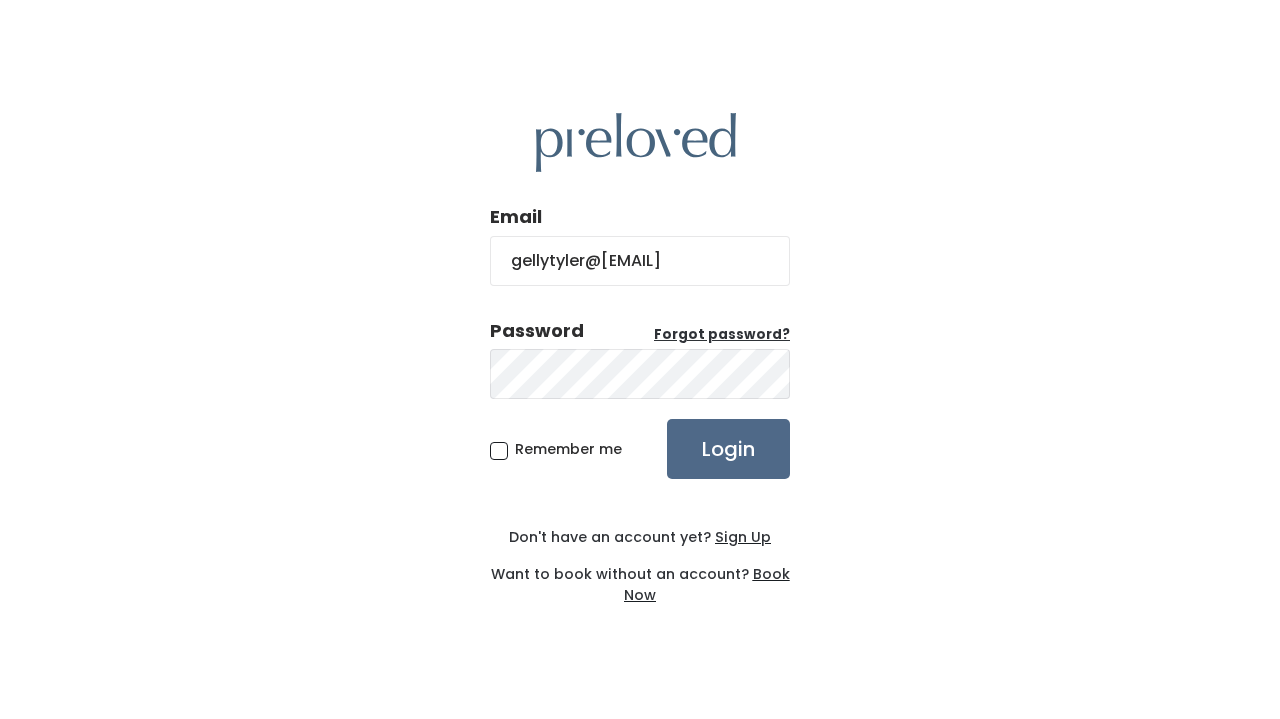 type on "gellytyler@yah" 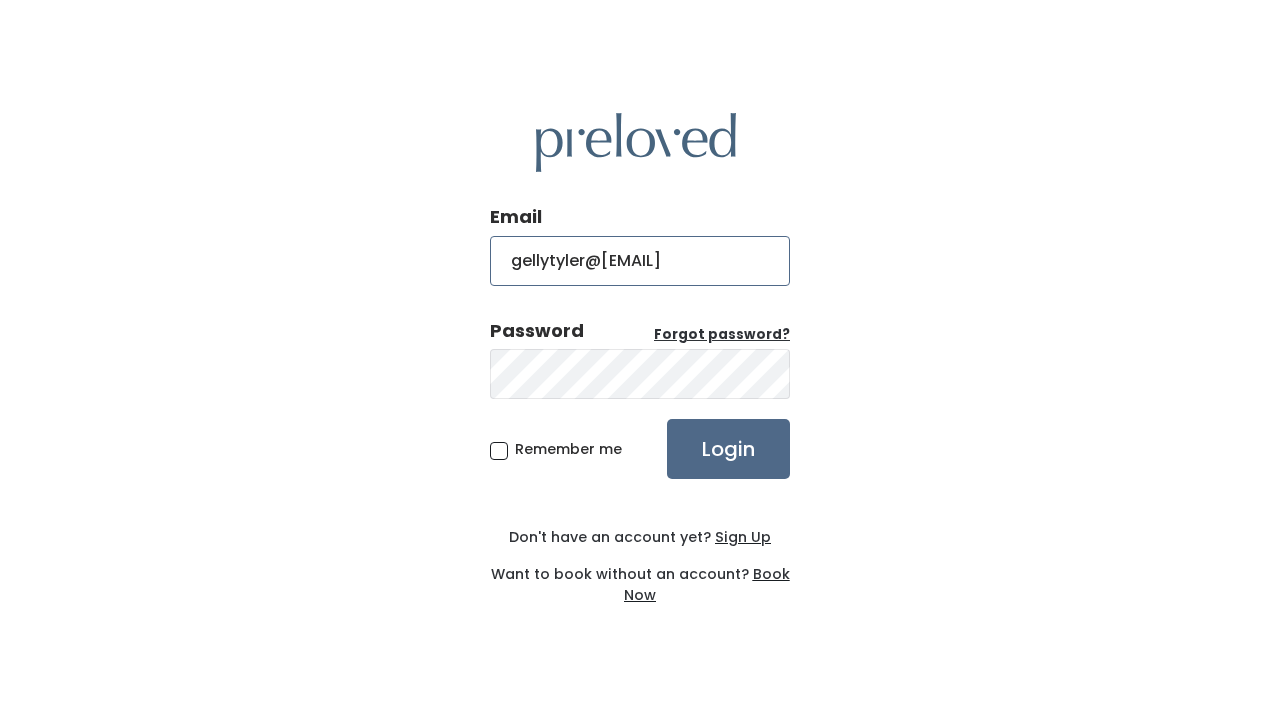 click on "gellytyler@yah" at bounding box center [640, 261] 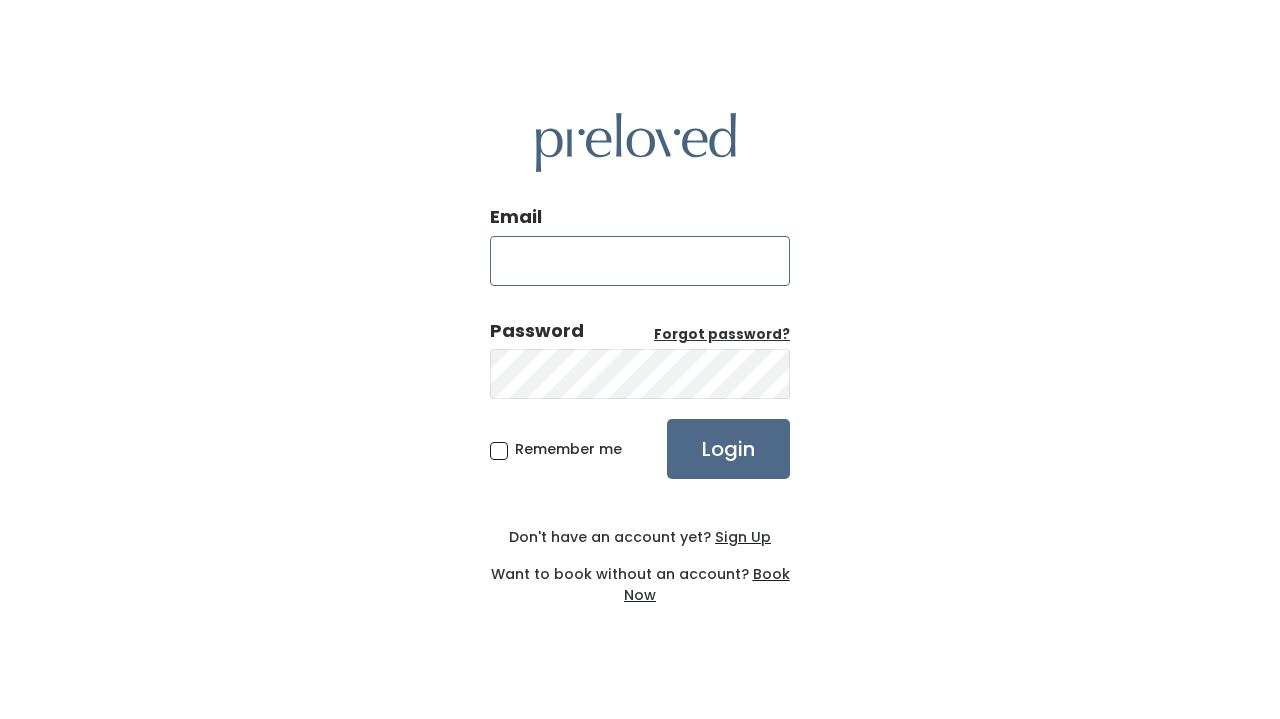 type on "edwardsville@preloved.love" 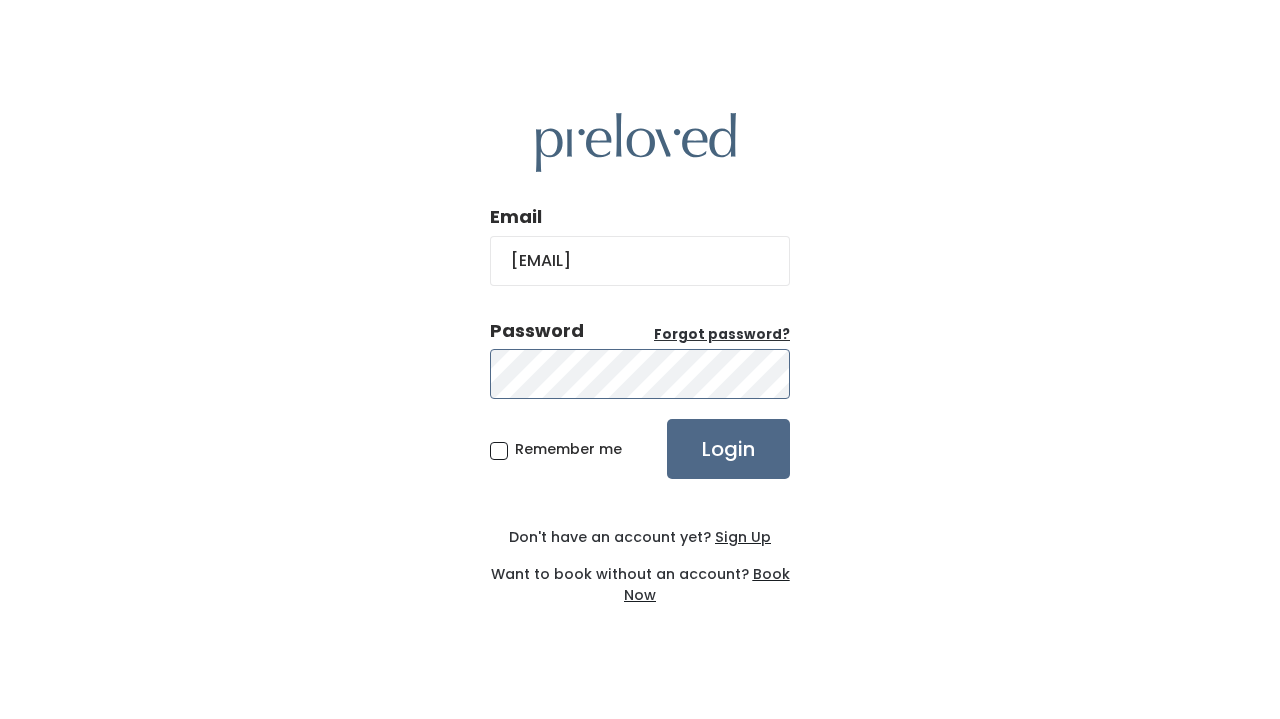 click on "Login" at bounding box center (728, 449) 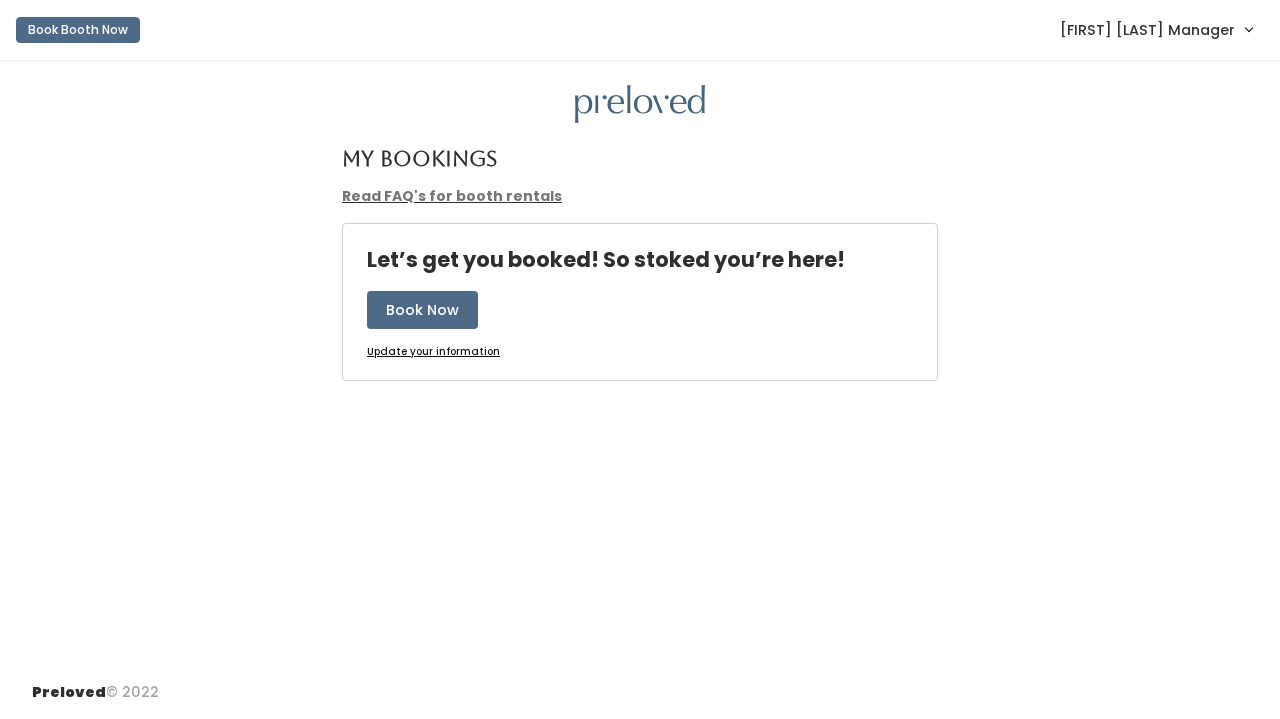 scroll, scrollTop: 0, scrollLeft: 0, axis: both 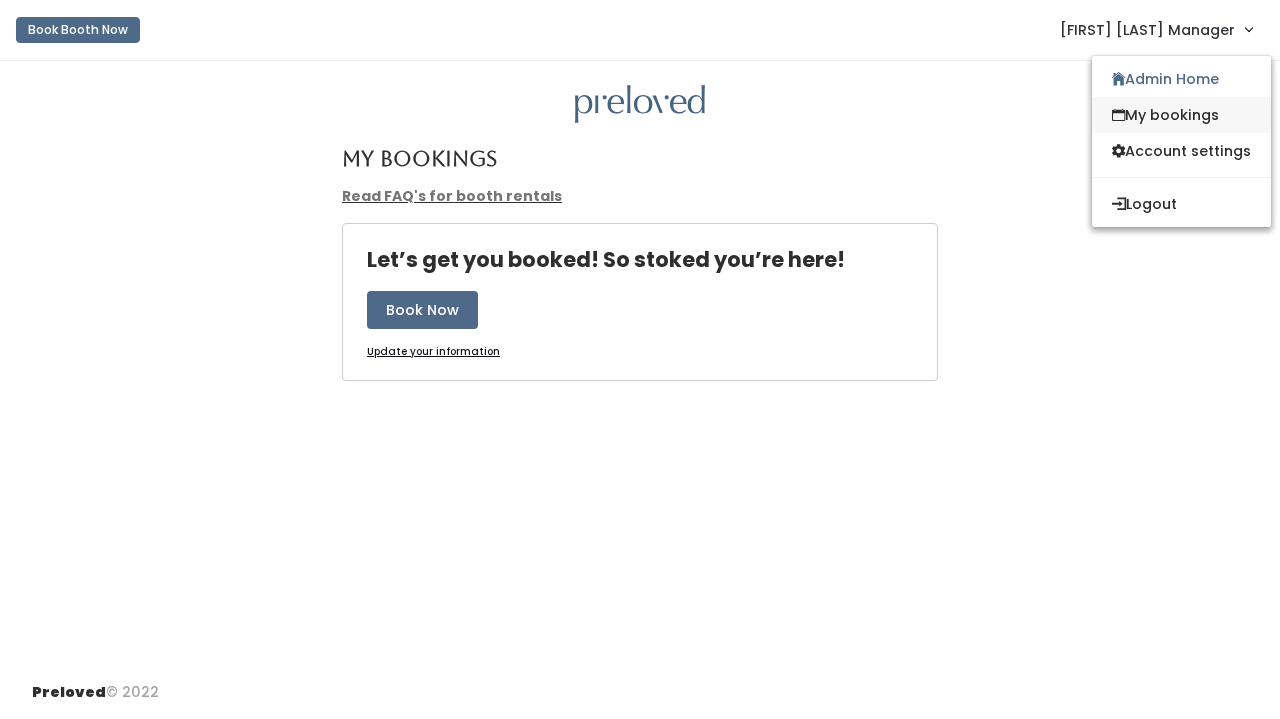 click on "My bookings" at bounding box center [1181, 115] 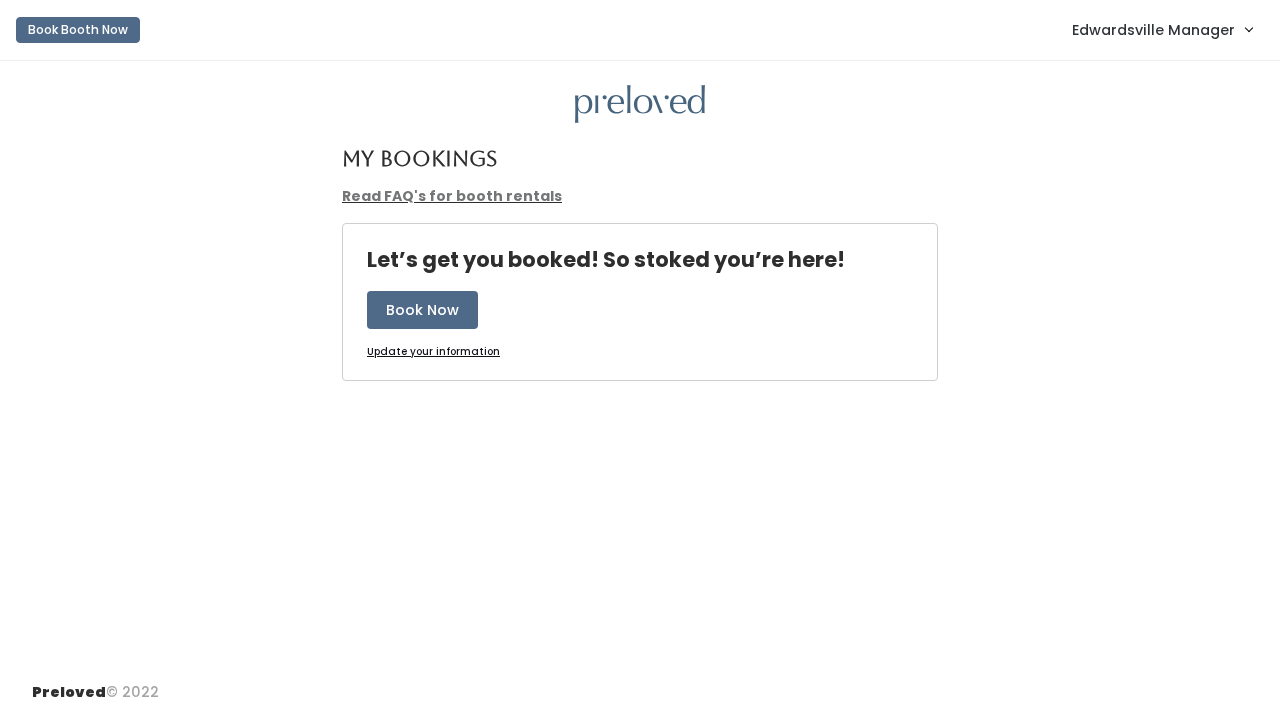 scroll, scrollTop: 0, scrollLeft: 0, axis: both 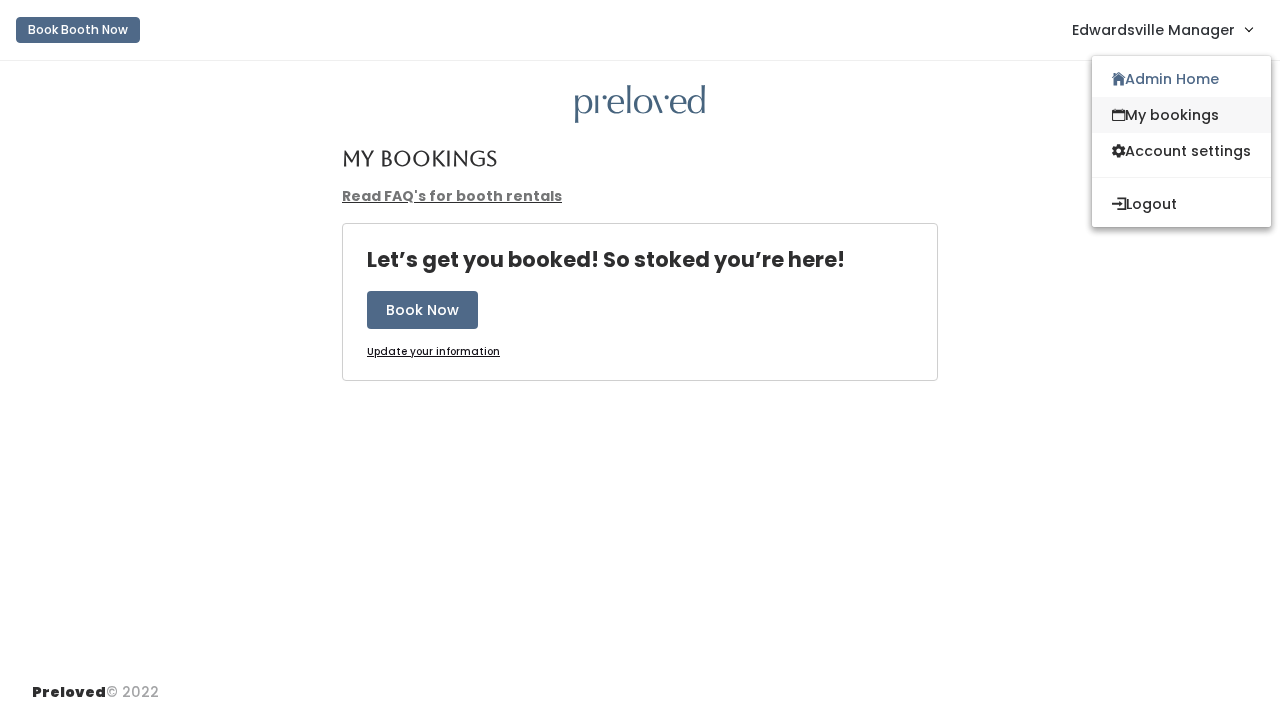click on "My bookings" at bounding box center (1181, 115) 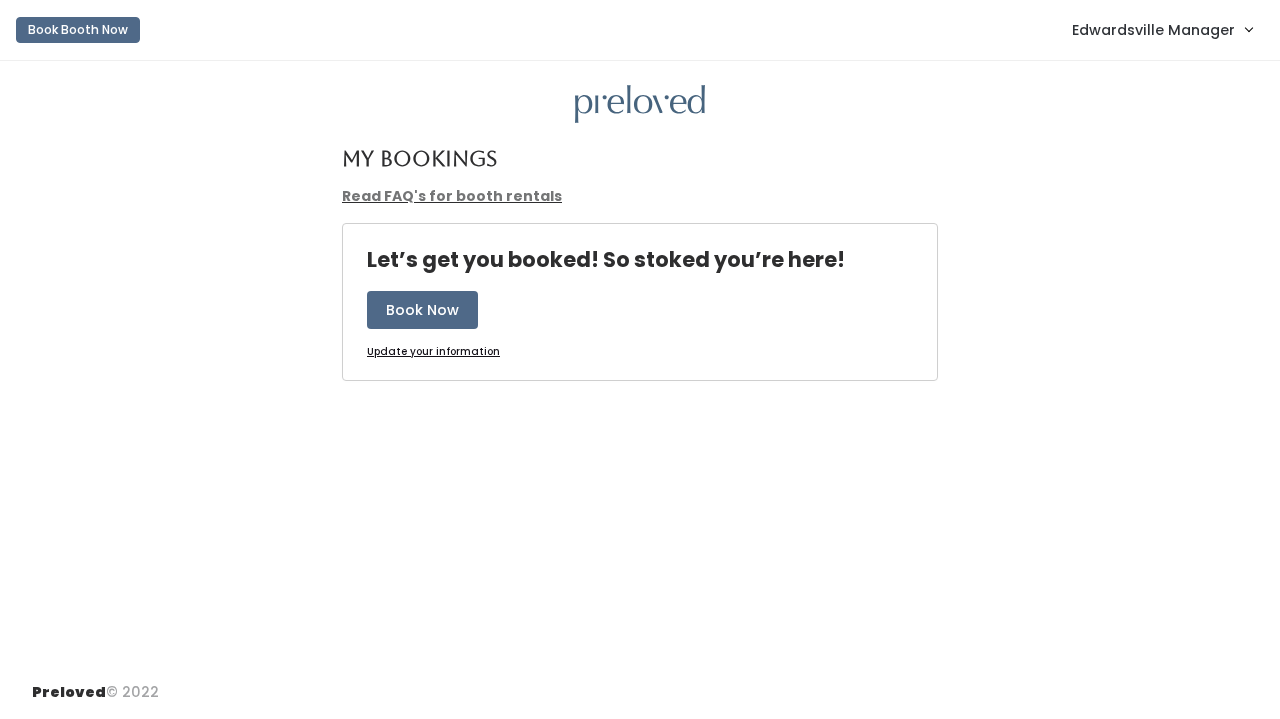 scroll, scrollTop: 0, scrollLeft: 0, axis: both 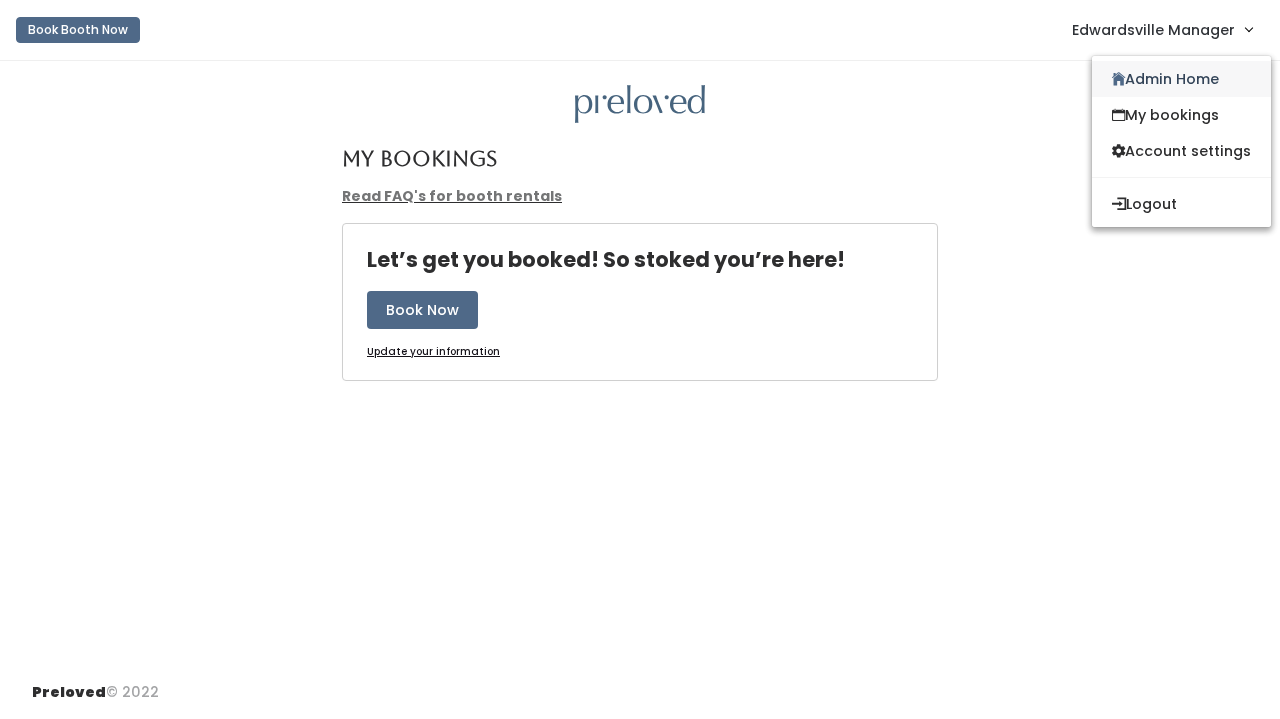 click at bounding box center (1118, 79) 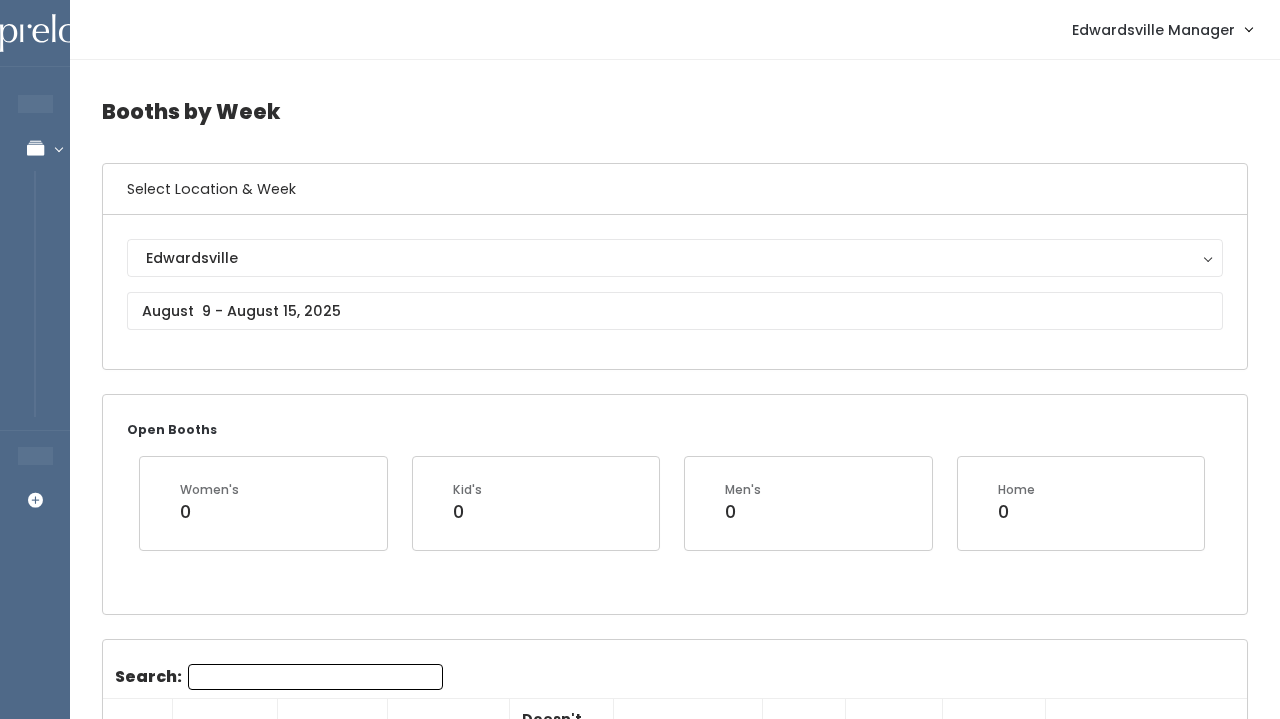 scroll, scrollTop: 0, scrollLeft: 0, axis: both 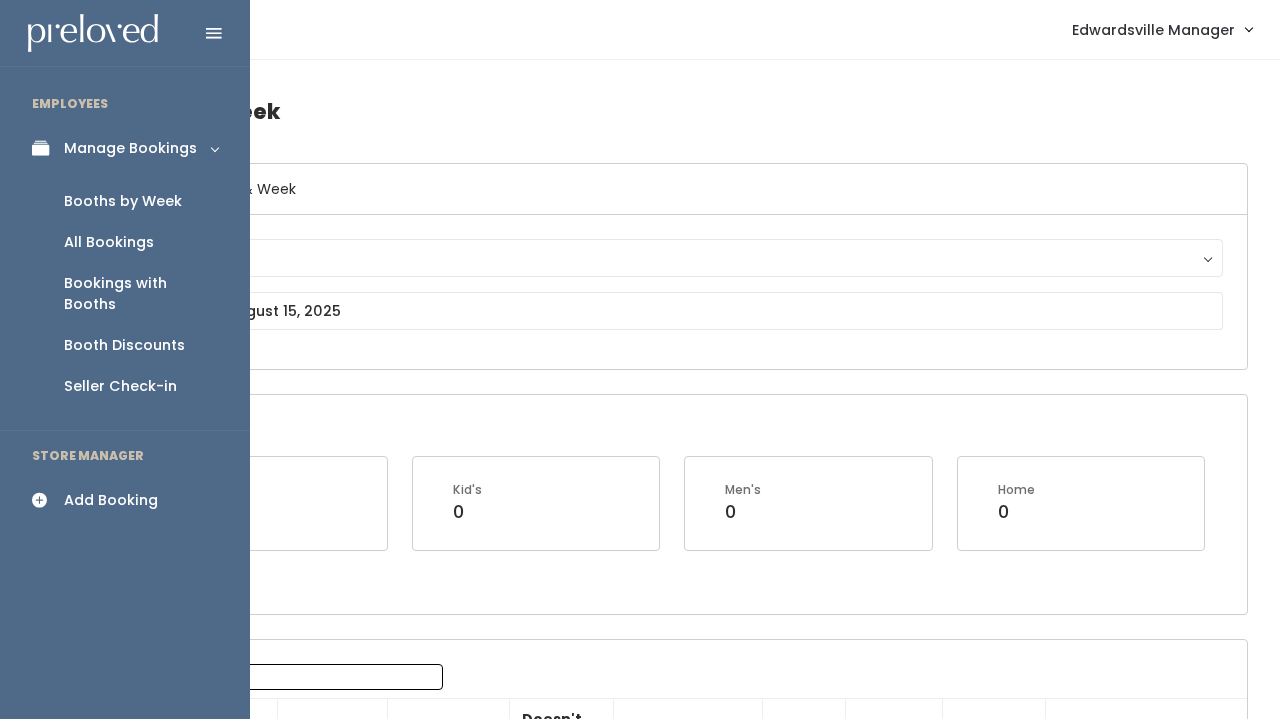 click on "Booth Discounts" at bounding box center [125, 345] 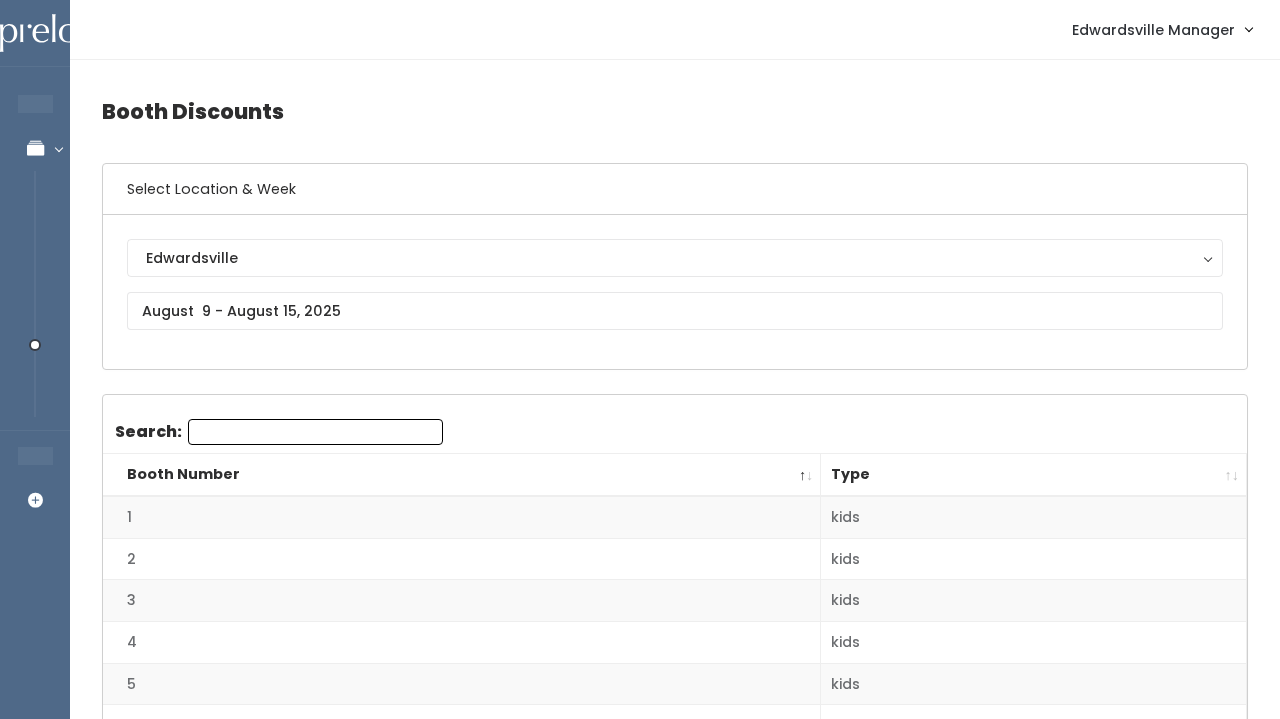 scroll, scrollTop: 0, scrollLeft: 0, axis: both 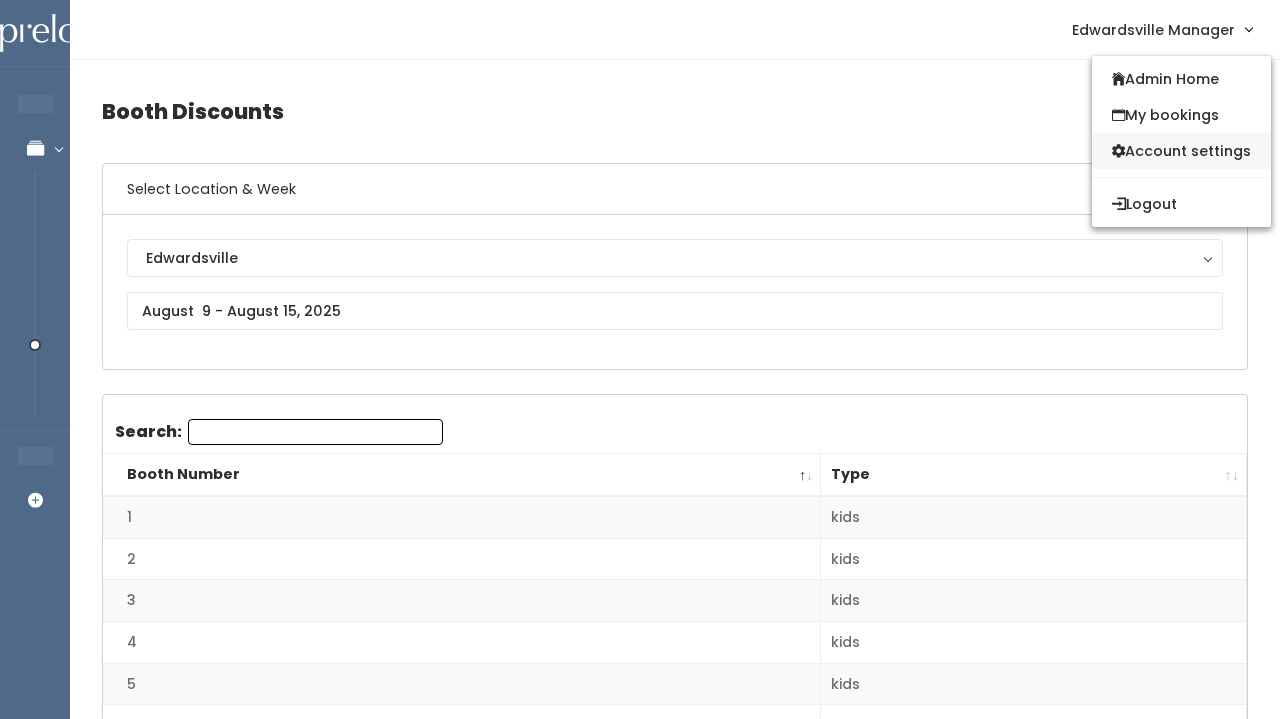 click on "Account settings" at bounding box center (1181, 151) 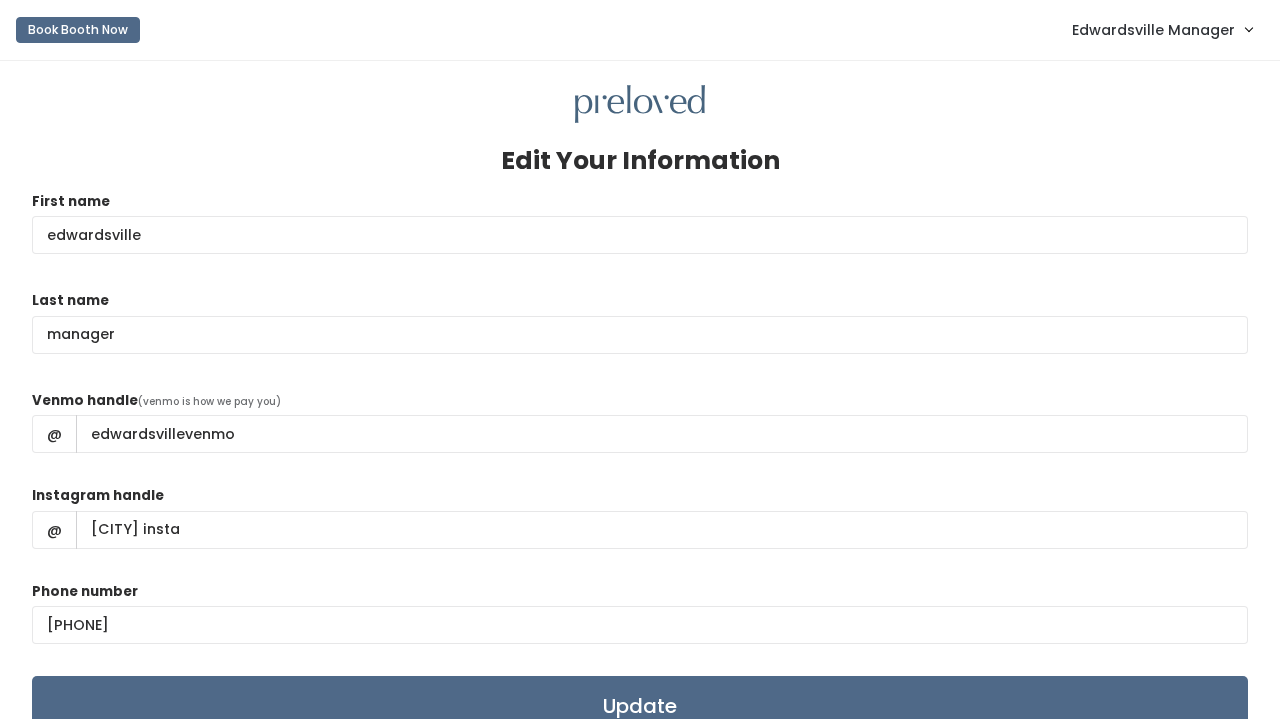 scroll, scrollTop: 0, scrollLeft: 0, axis: both 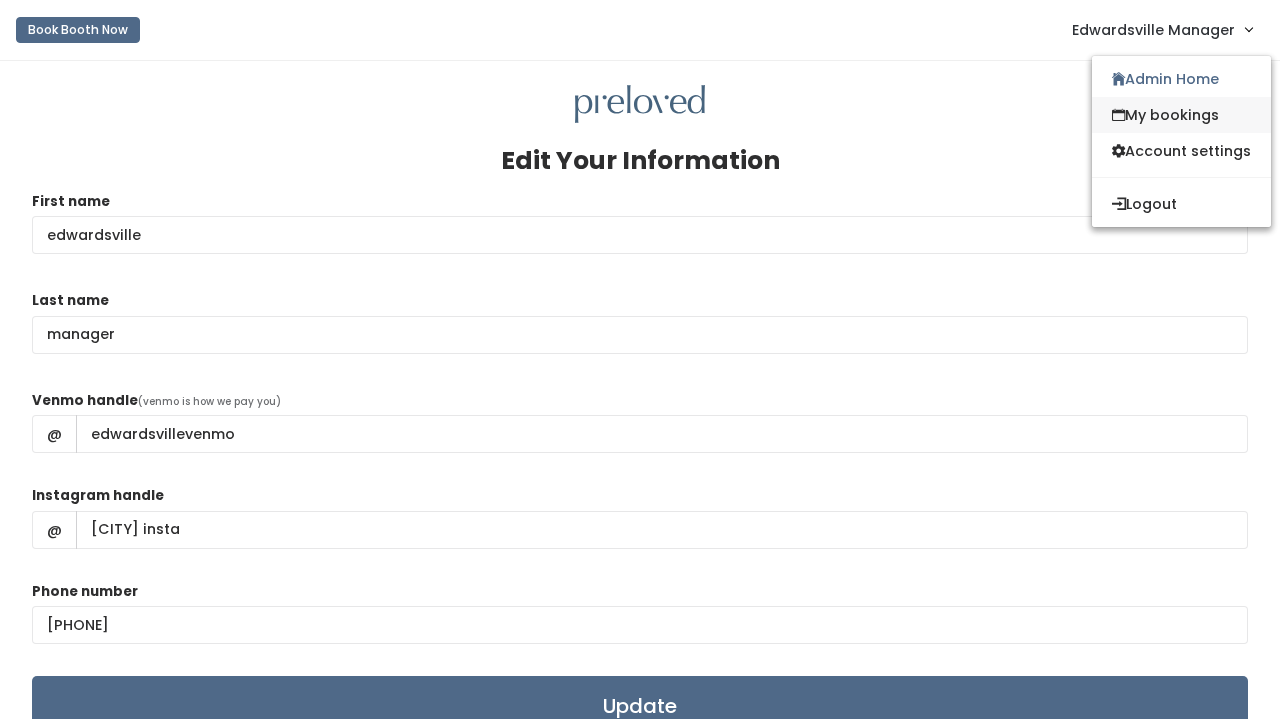 click on "My bookings" at bounding box center (1181, 115) 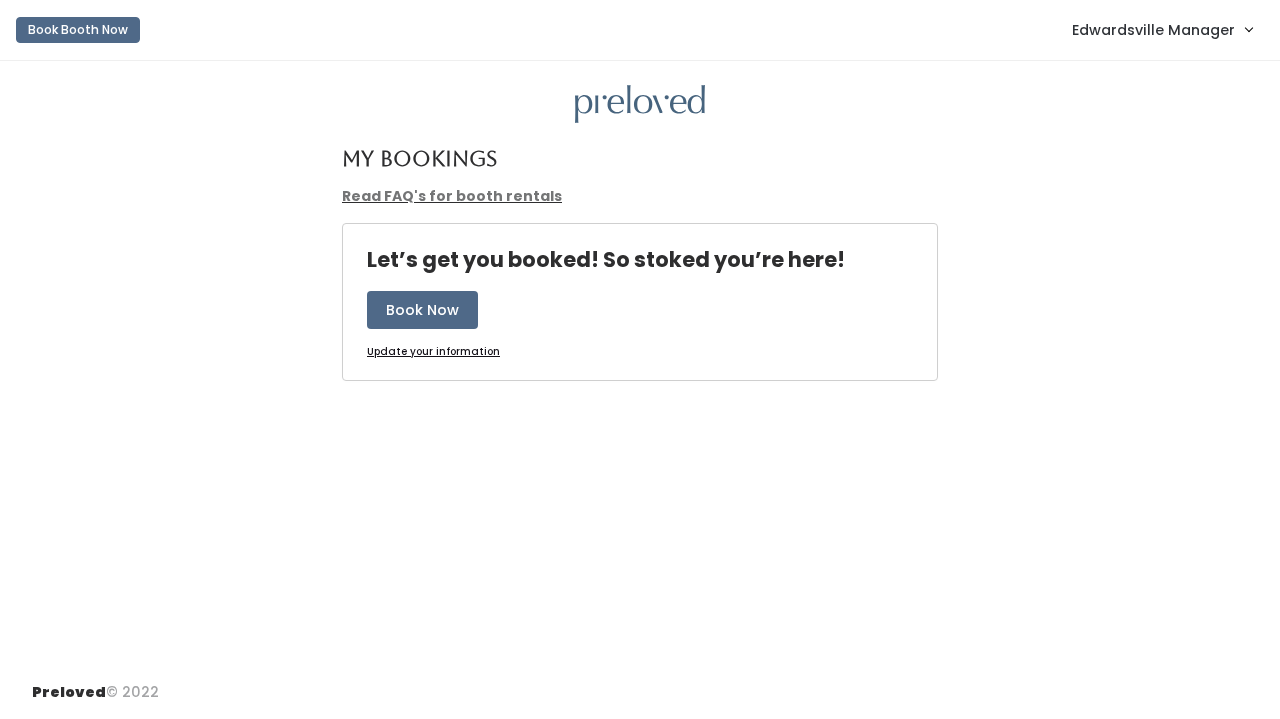 scroll, scrollTop: 0, scrollLeft: 0, axis: both 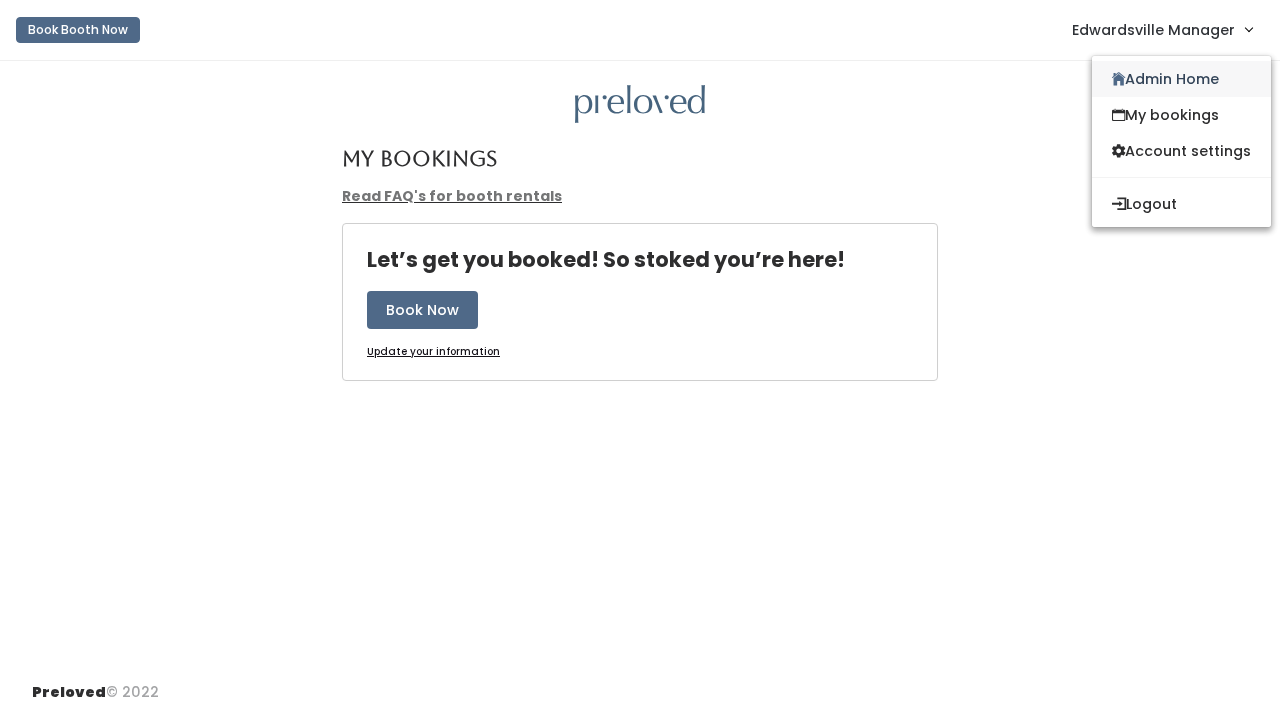 click on "Admin Home" at bounding box center [1181, 79] 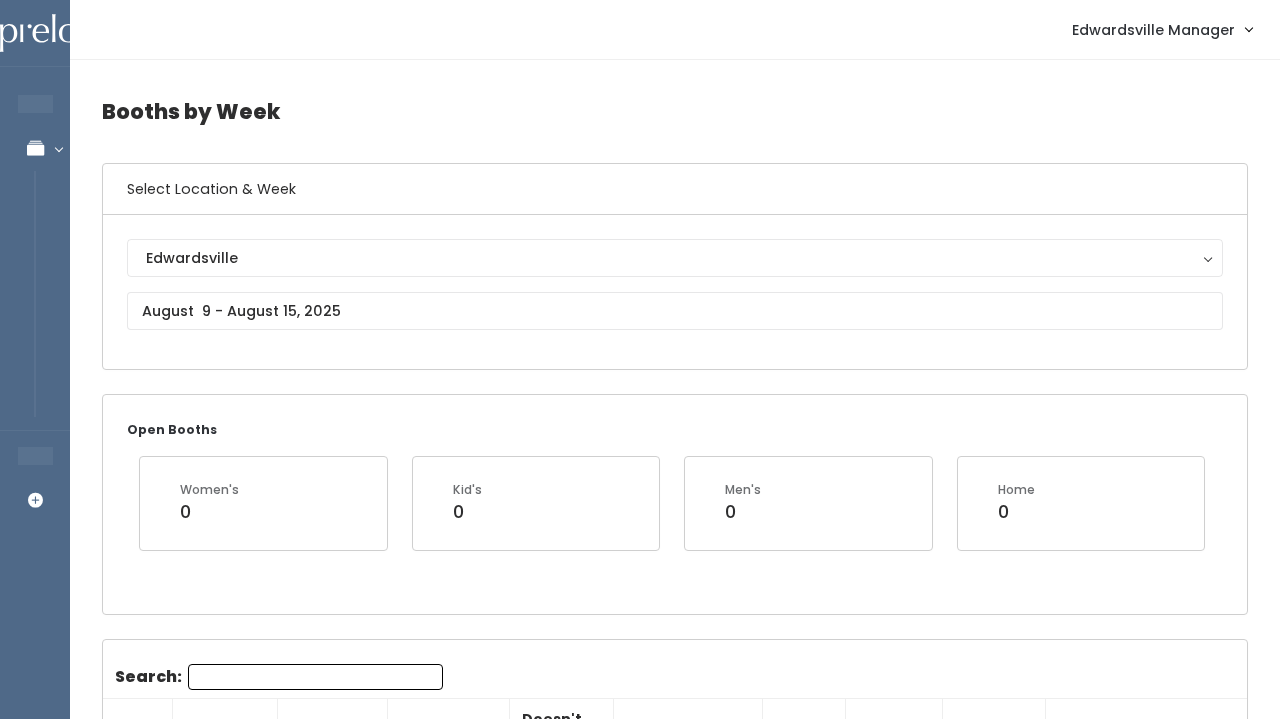 scroll, scrollTop: 0, scrollLeft: 0, axis: both 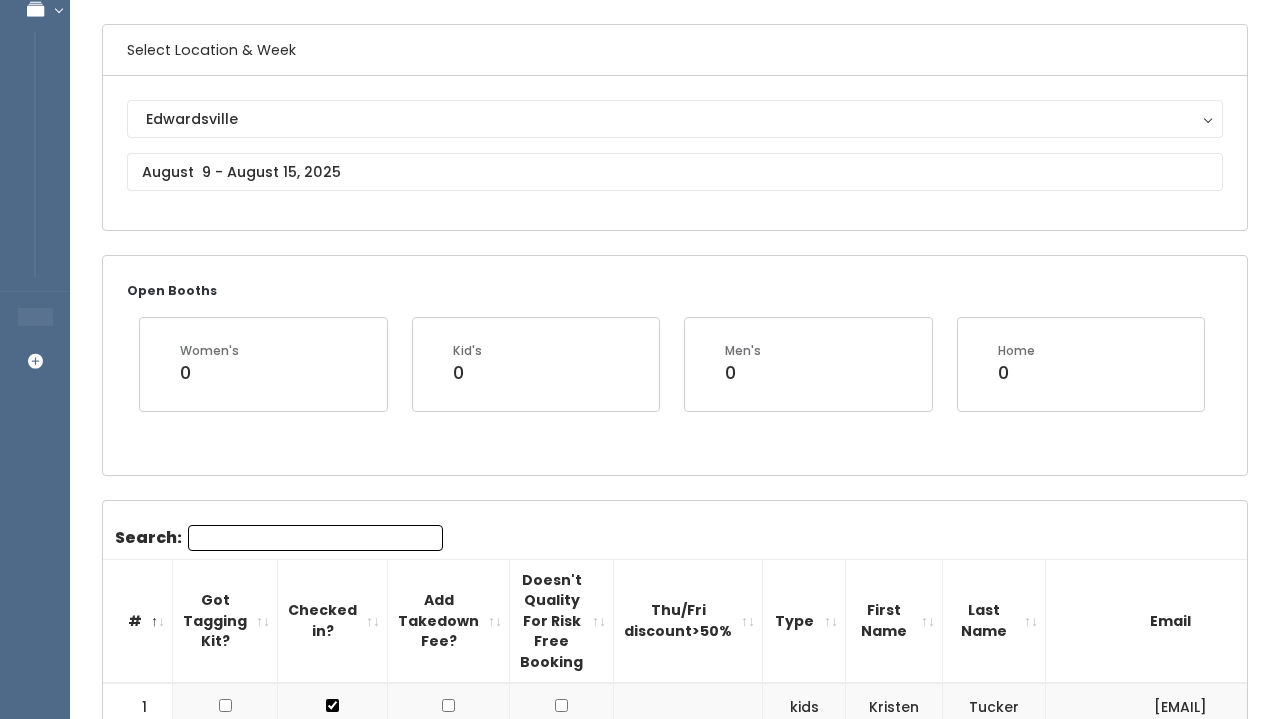 click at bounding box center [562, 707] 